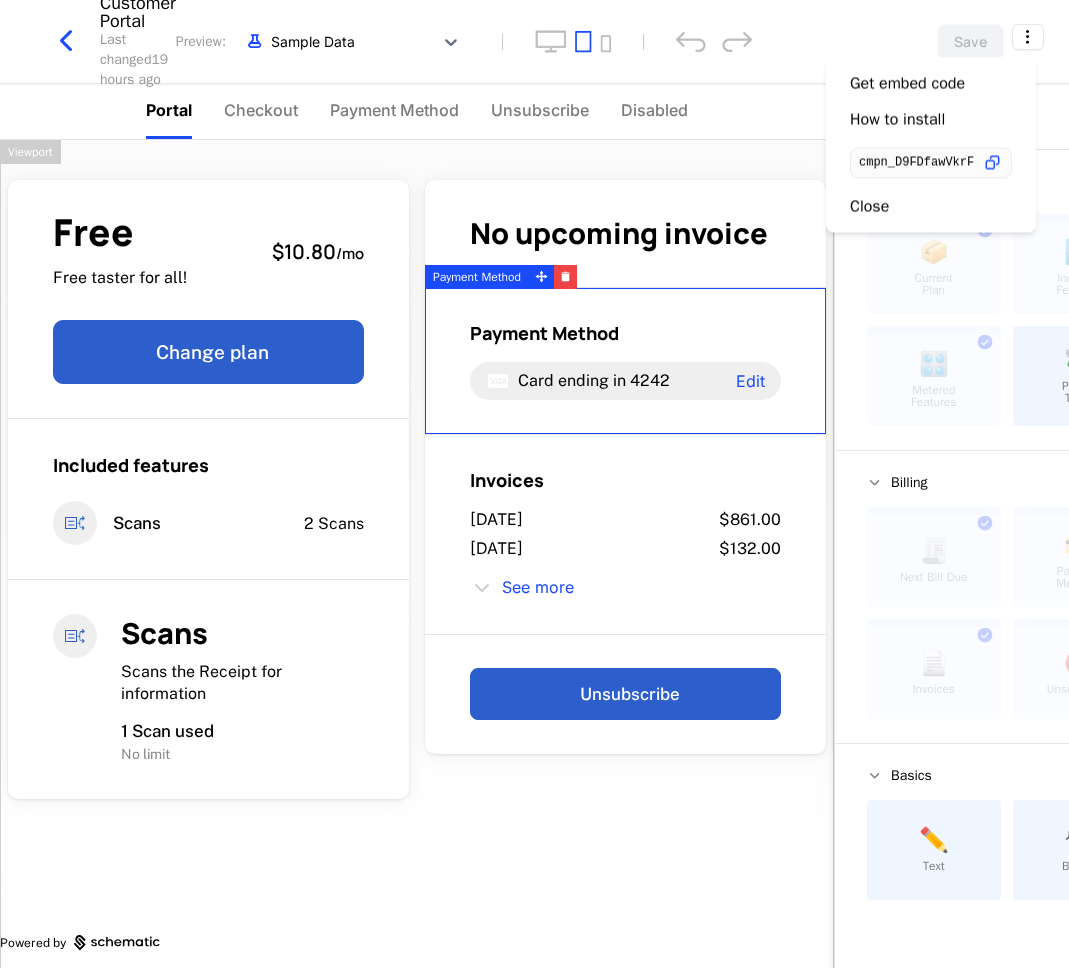 scroll, scrollTop: 0, scrollLeft: 0, axis: both 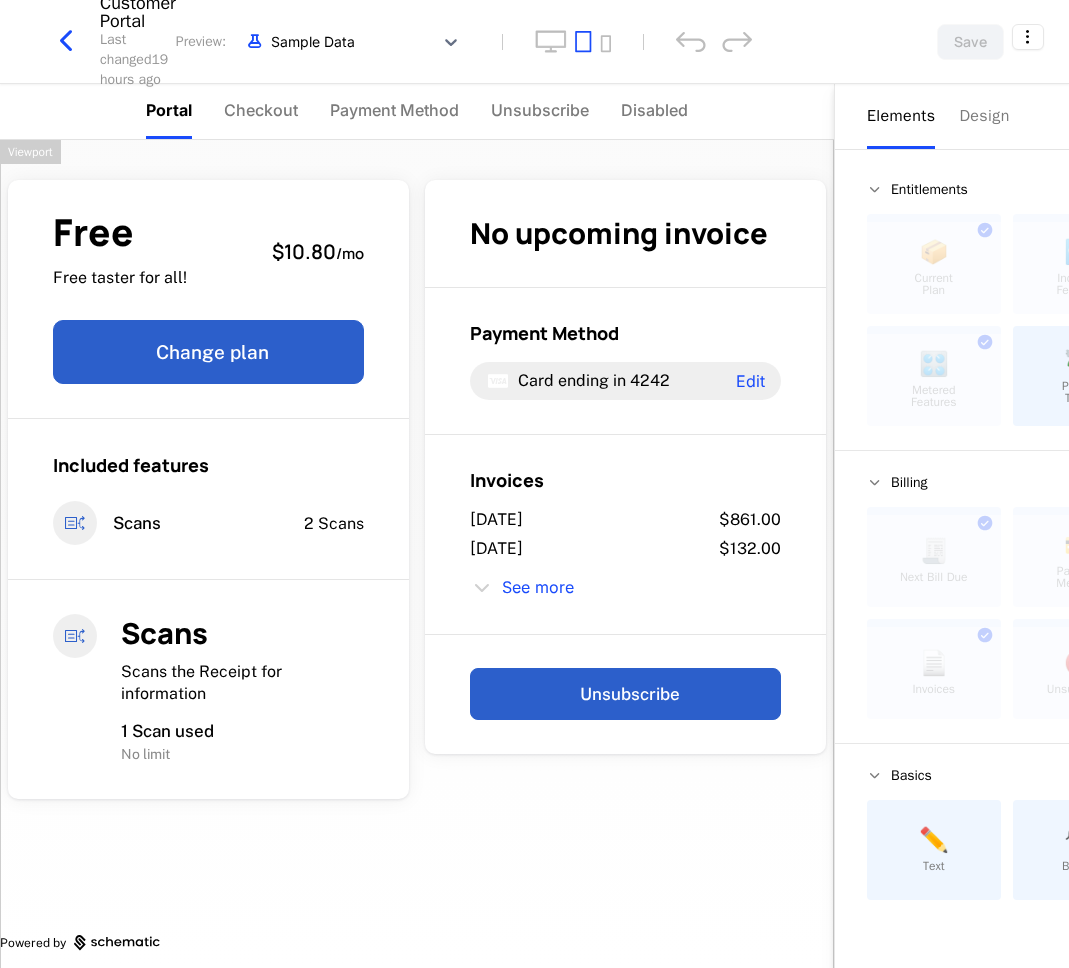 click on "804 Digital Development Dev Quickstart Features Features Flags Catalog Plans Add Ons Configuration More Companies Events Components 13 days left Customer Portal Last changed 19 hours ago Preview: Sample Data Save Portal Checkout Payment Method Unsubscribe Disabled Free Free taster for all! $10.80 / mo Change plan Included features Scans 2 Scans Scans Scans the Receipt for information 1 Scan used No limit No upcoming invoice Payment Method Card ending in 4242 Edit Invoices [DATE] $861.00 [DATE] $132.00 See more Unsubscribe Powered by Elements Design Entitlements 📦 Current Plan This component can only be used once ☑️ Included Features This component can only be used once 🎛️ Metered Features This component can only be used once 💸 Pricing Table Billing 🧾 Next Bill Due This component can only be used once 💳 Payment Methods This component can only be used once 📄 Invoices This component can only be used once ⛔️ Unsubscribe This component Basics ." at bounding box center [534, 484] 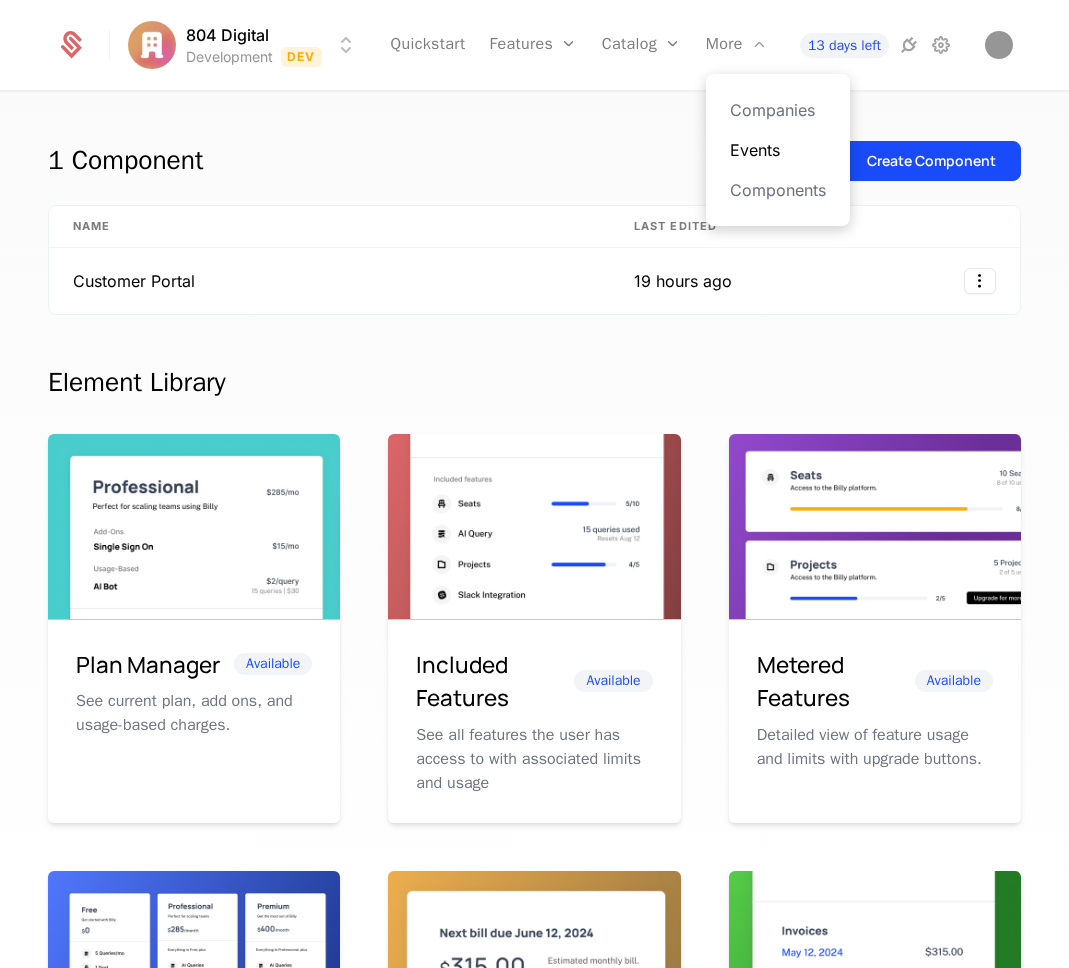 click on "Events" at bounding box center (778, 150) 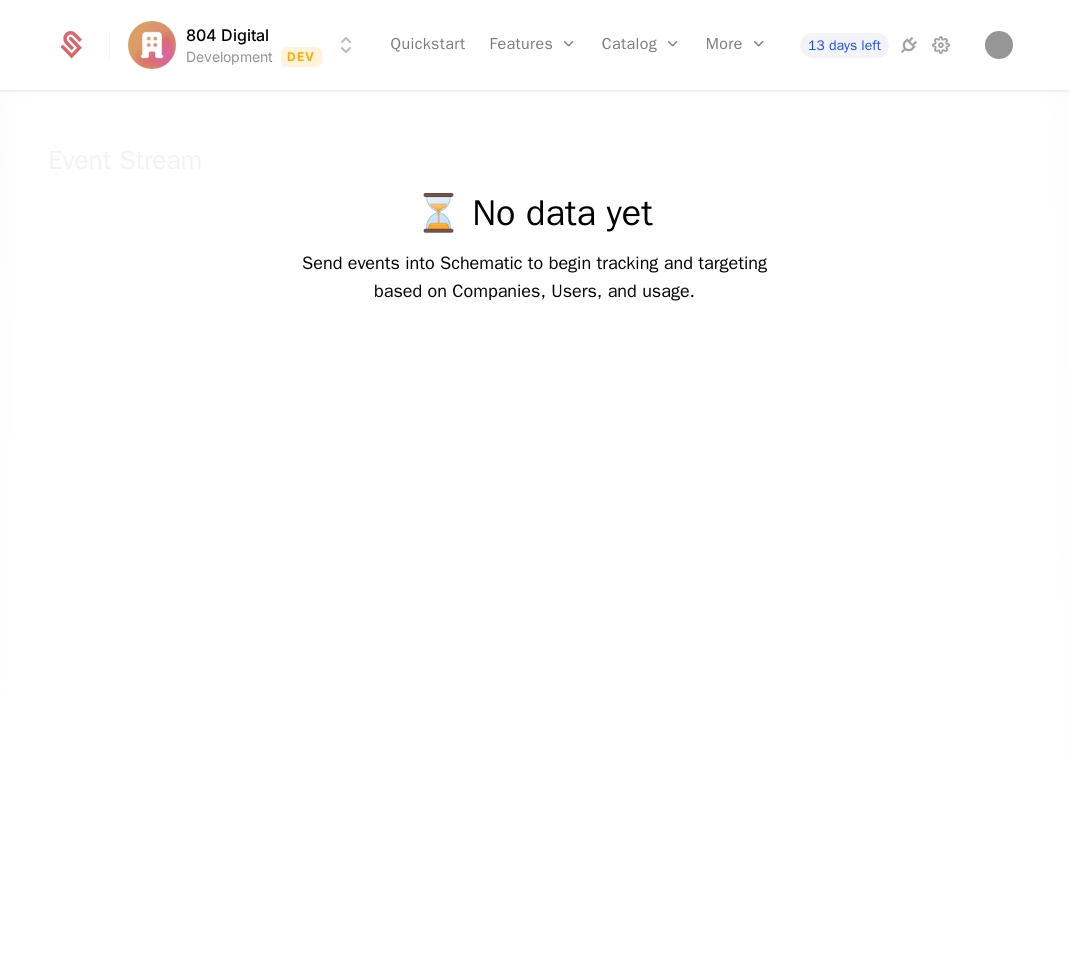 click on "Send events into Schematic to begin tracking and targeting based on Companies, Users, and usage." at bounding box center (534, 277) 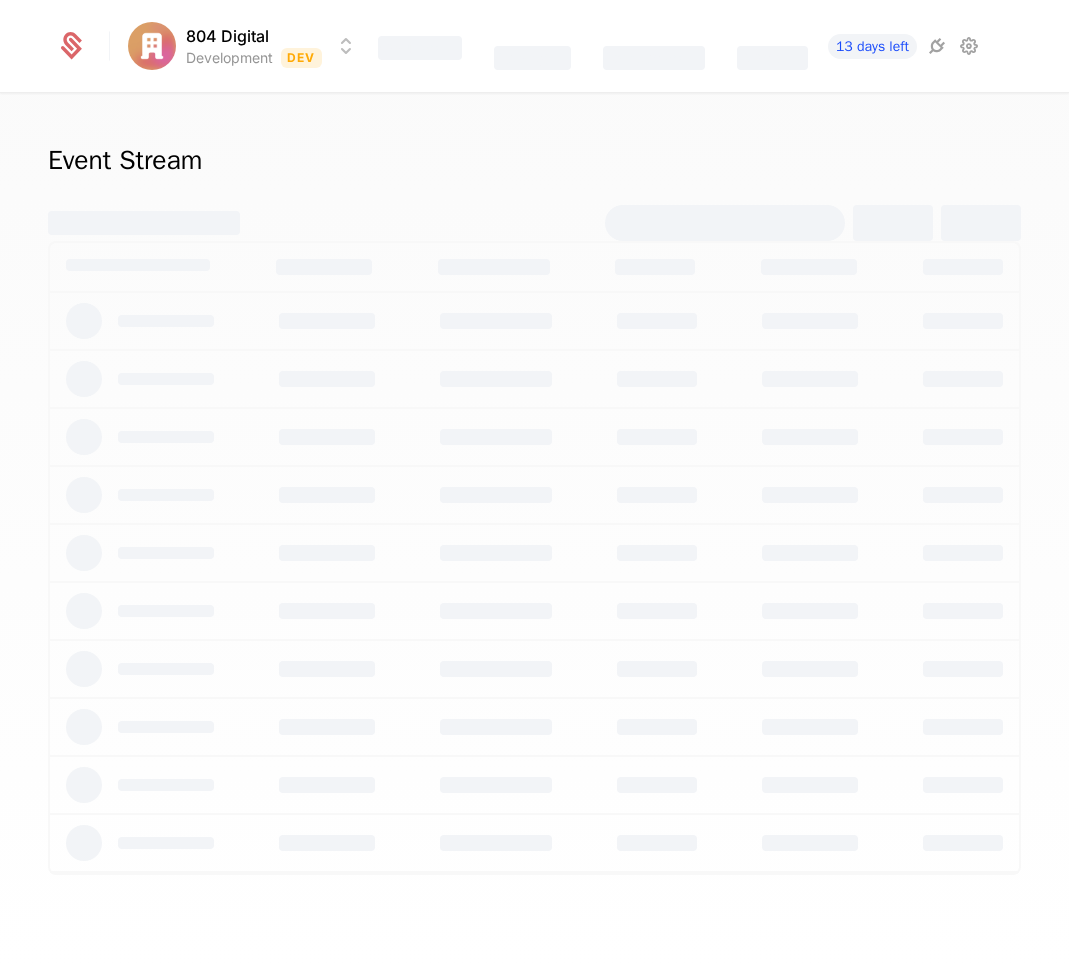 scroll, scrollTop: 0, scrollLeft: 0, axis: both 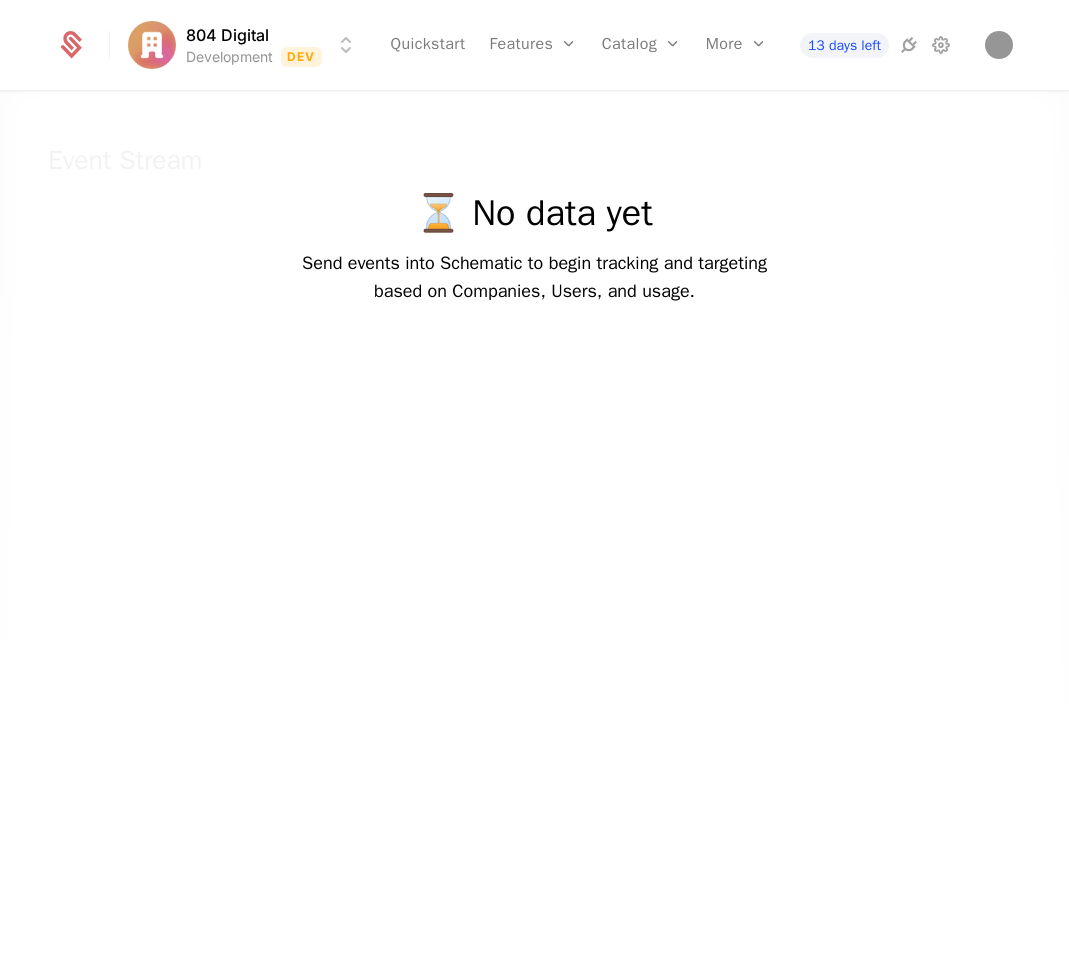 drag, startPoint x: 765, startPoint y: 394, endPoint x: 182, endPoint y: 141, distance: 635.5297 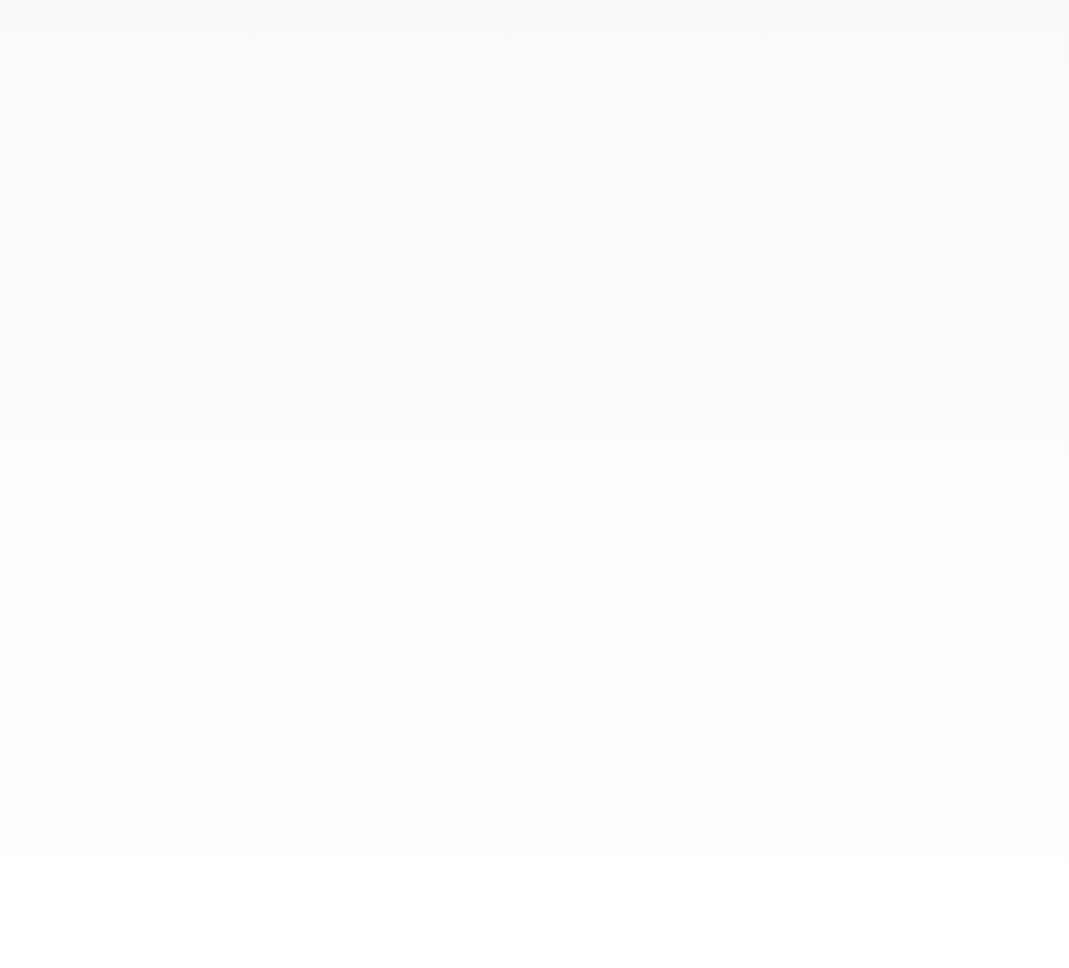 scroll, scrollTop: 0, scrollLeft: 0, axis: both 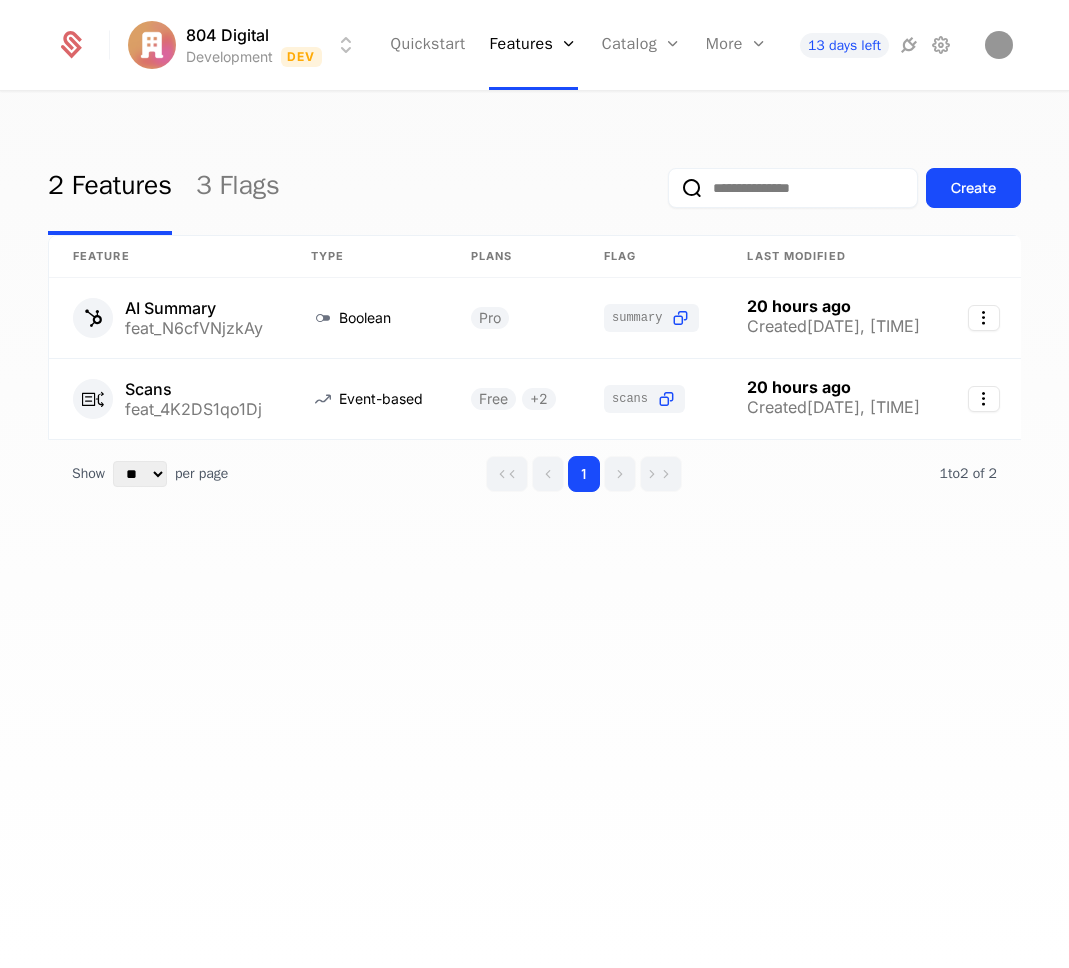 click on "2 Features 3 Flags Create" at bounding box center (534, 188) 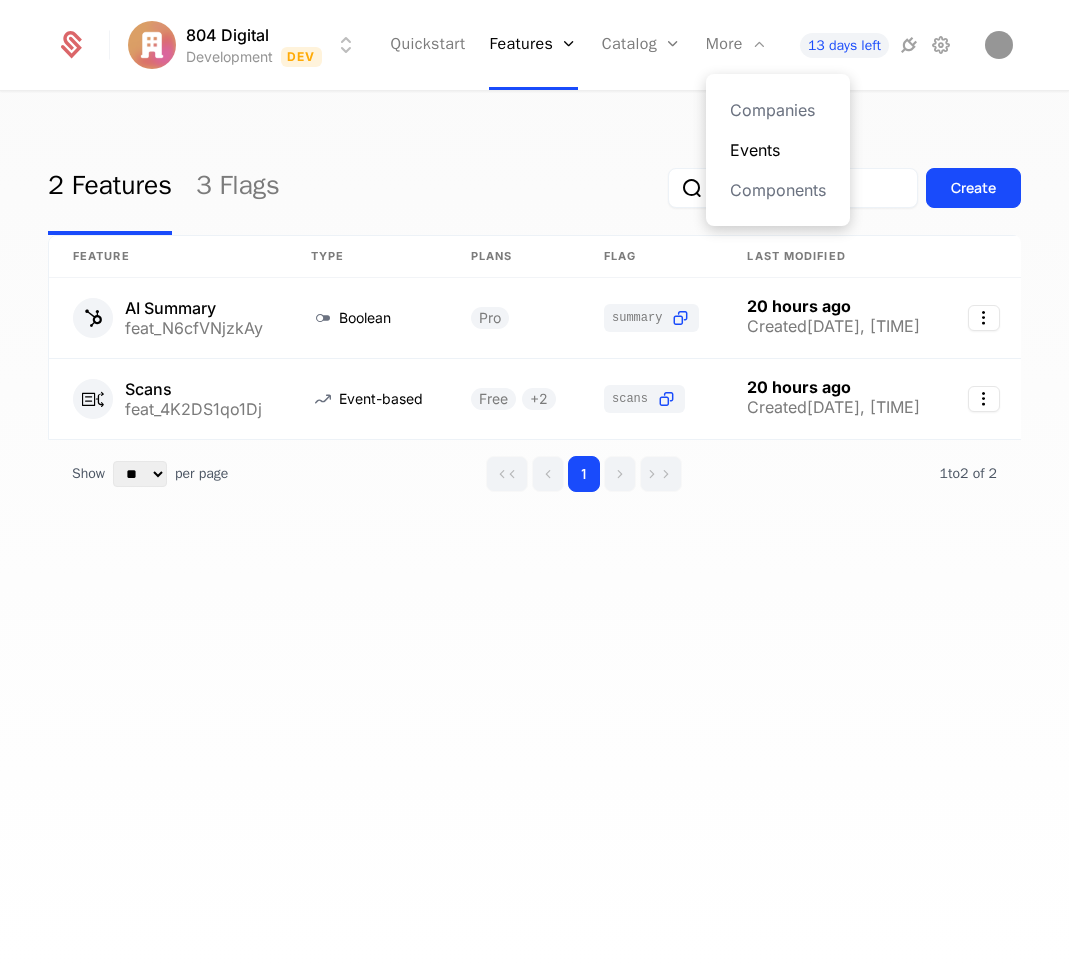 click on "Events" at bounding box center (778, 150) 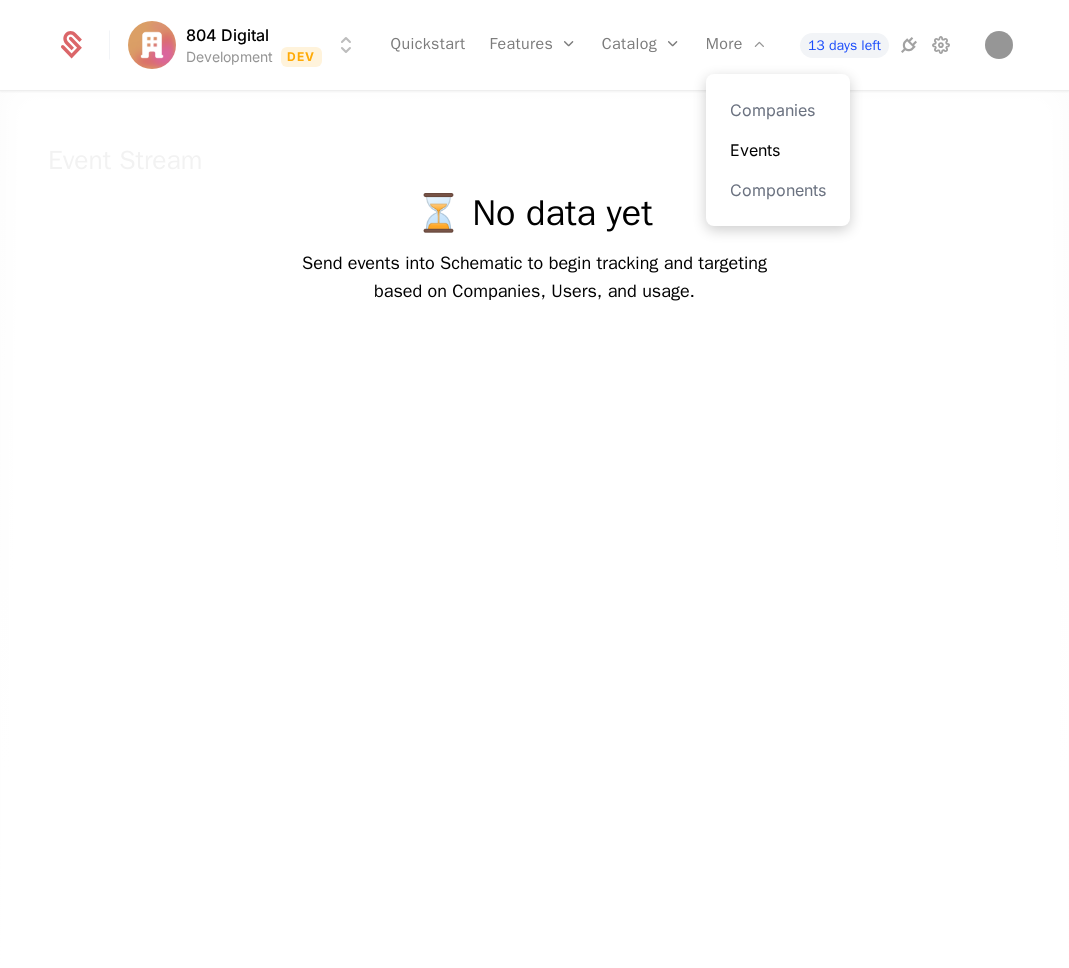 click on "Events" at bounding box center (778, 150) 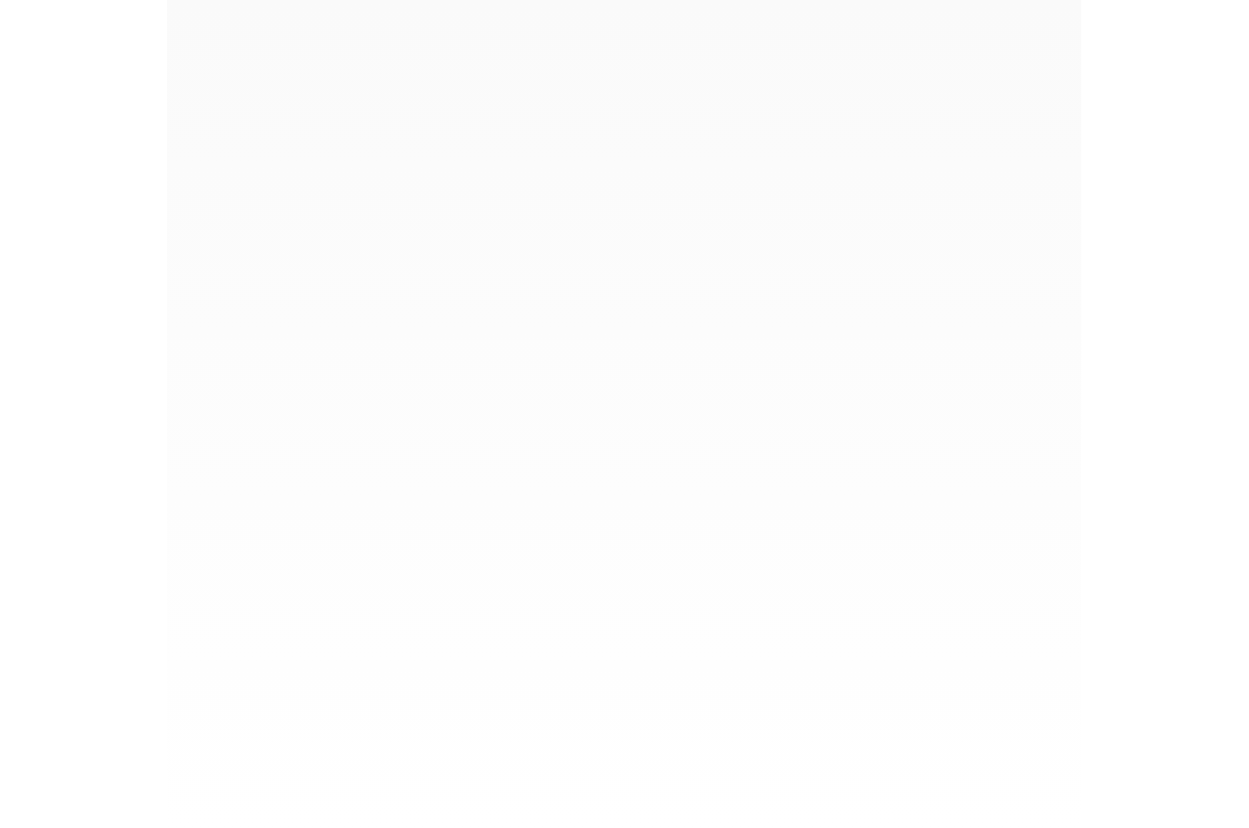 scroll, scrollTop: 0, scrollLeft: 0, axis: both 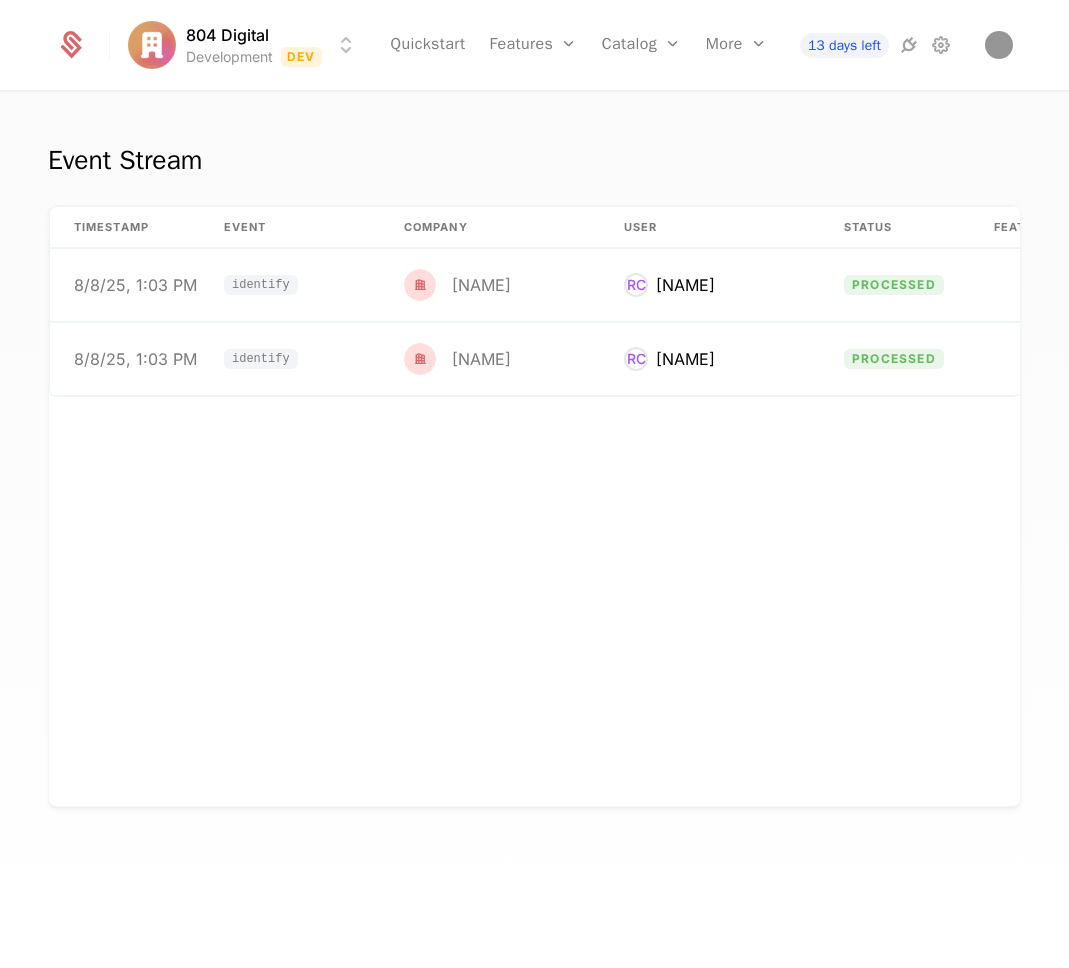 click on "timestamp Event Company User Status Features Properties 8/8/25, 1:03 PM identify [NAME] RC [NAME] processed {"company":{"keys":{"id":"user_30v9tWXwCKzlLervw7w 8/8/25, 1:03 PM identify [NAME] RC [NAME] processed {"company":{"keys":{"id":"user_30v9tWXwCKzlLervw7w" at bounding box center [534, 506] 